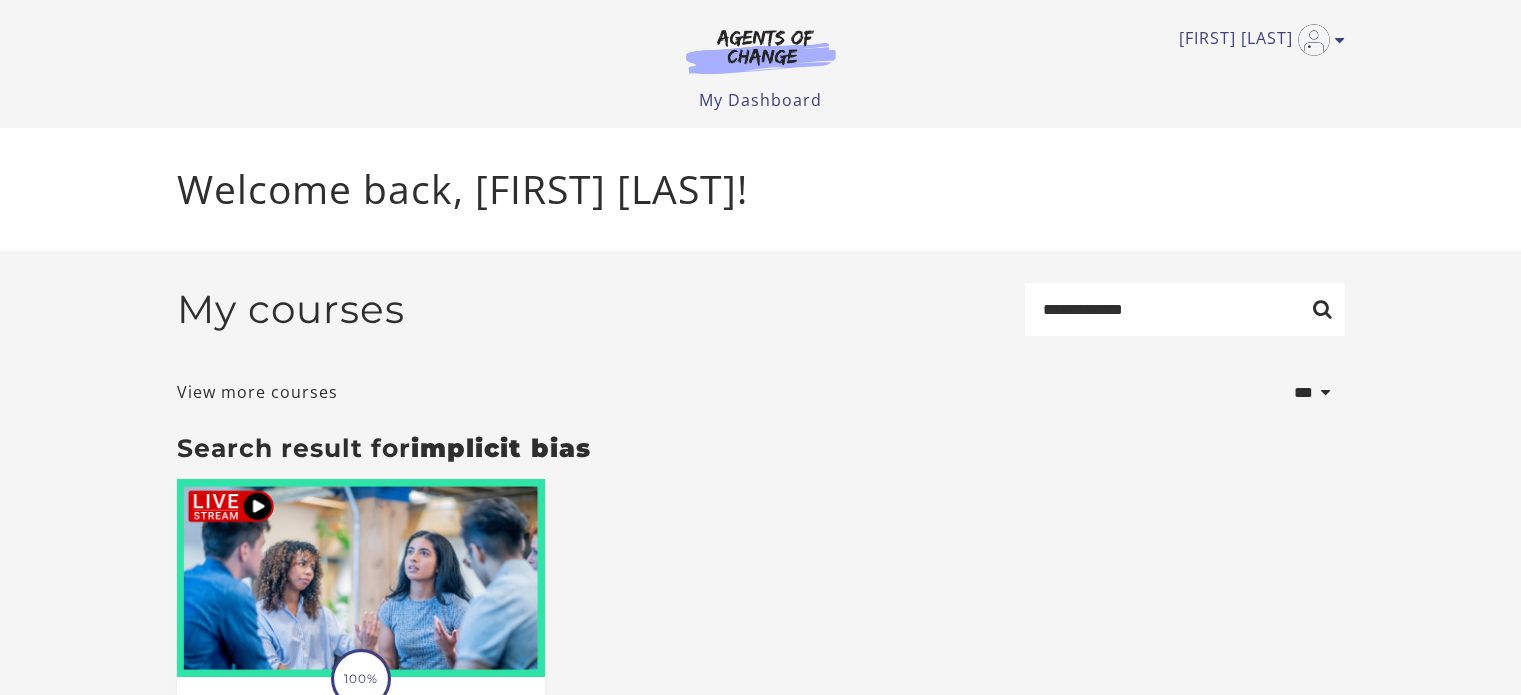 scroll, scrollTop: 0, scrollLeft: 0, axis: both 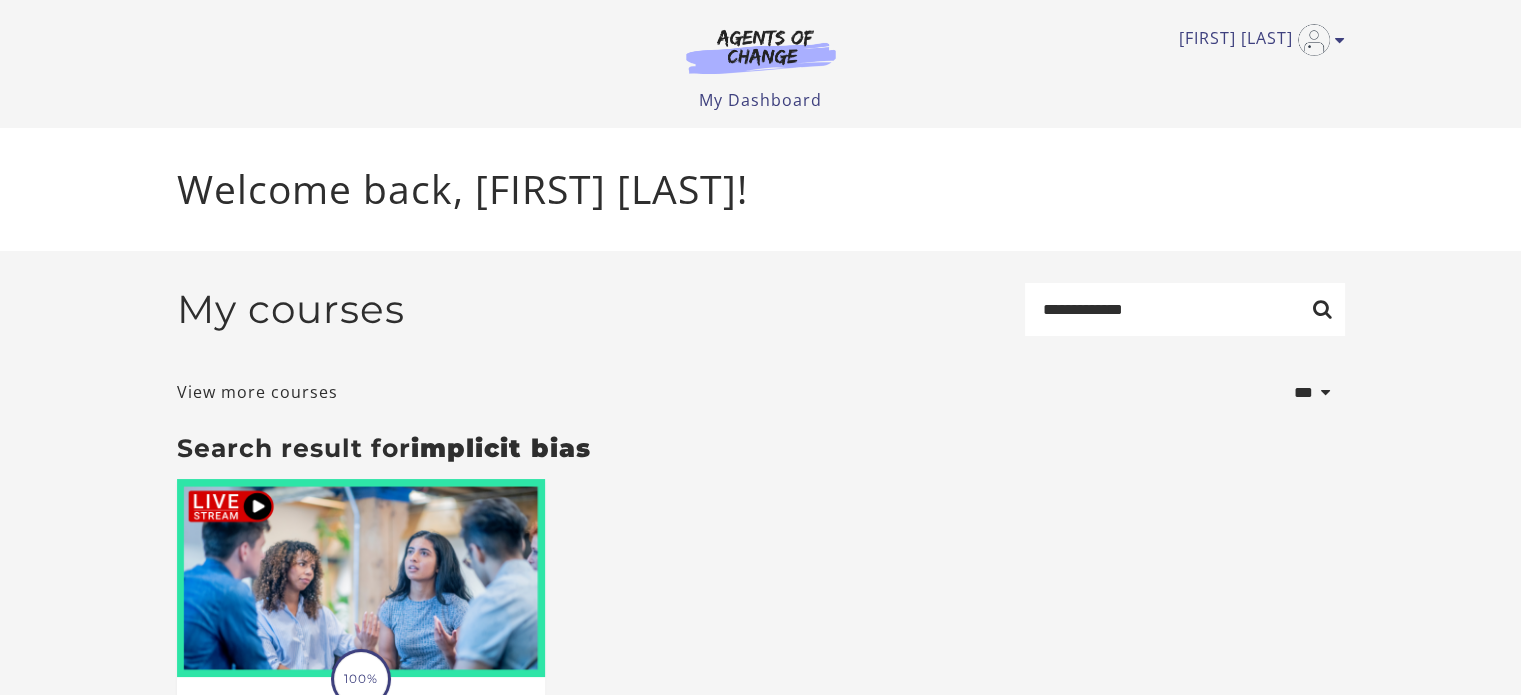 click on "Bria S
My Account
Support
Sign Out
Toggle menu
Menu
My Dashboard
My Account
Support
Sign Out" at bounding box center (761, 64) 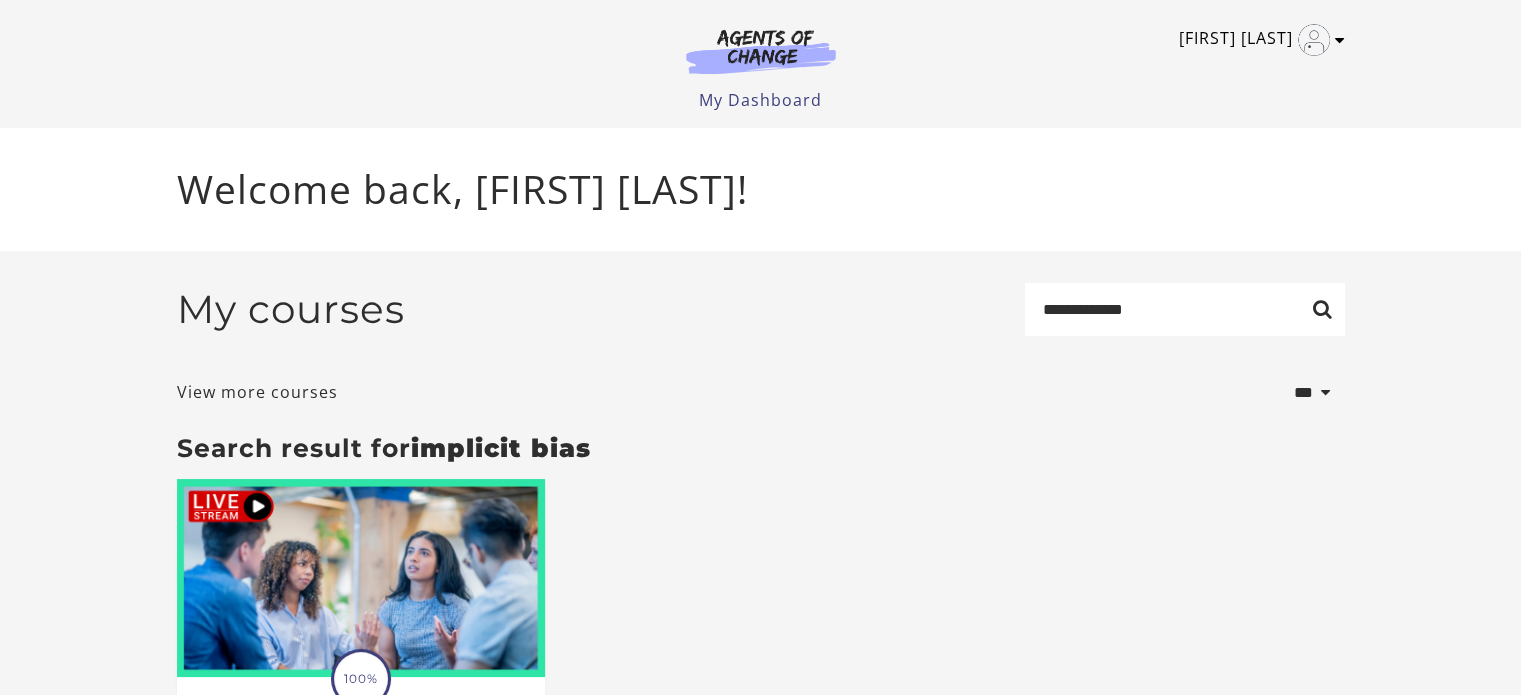 click at bounding box center [1340, 40] 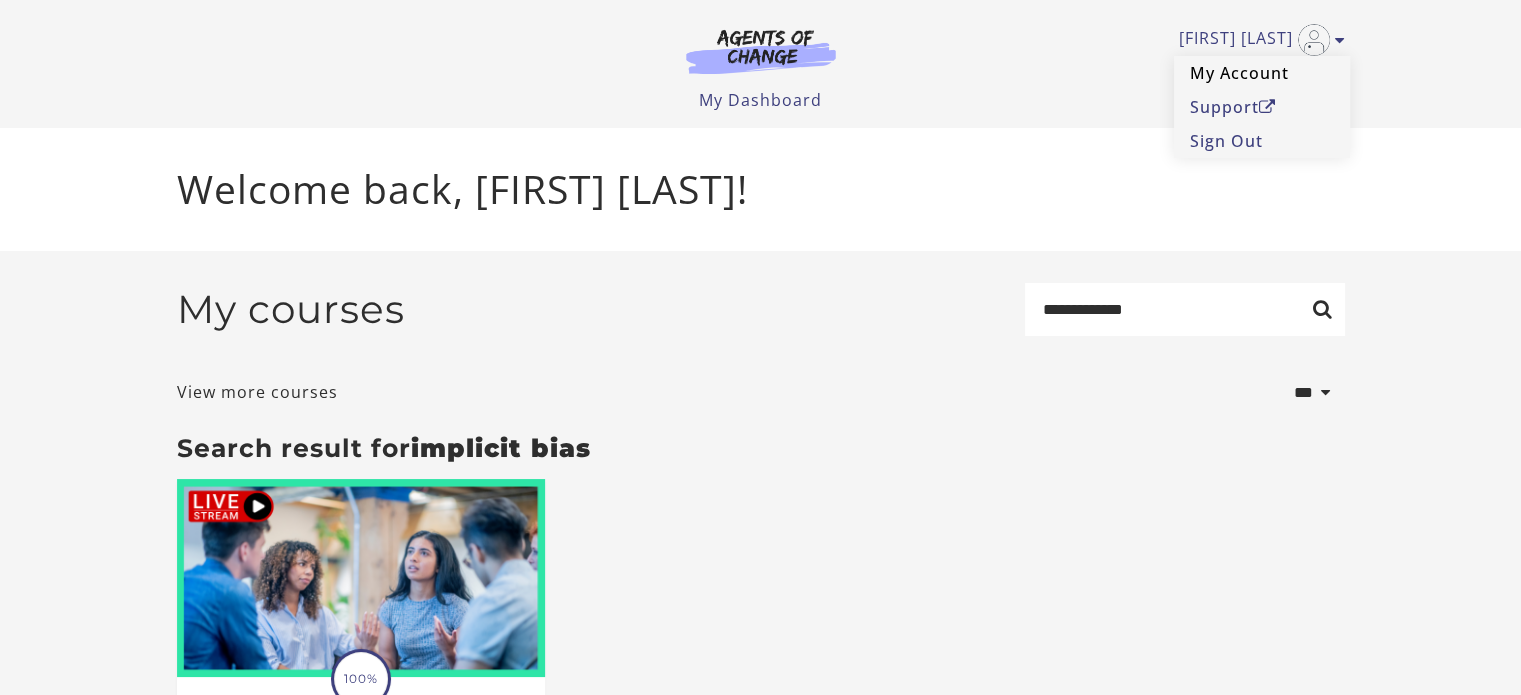 click on "My Account" at bounding box center [1262, 73] 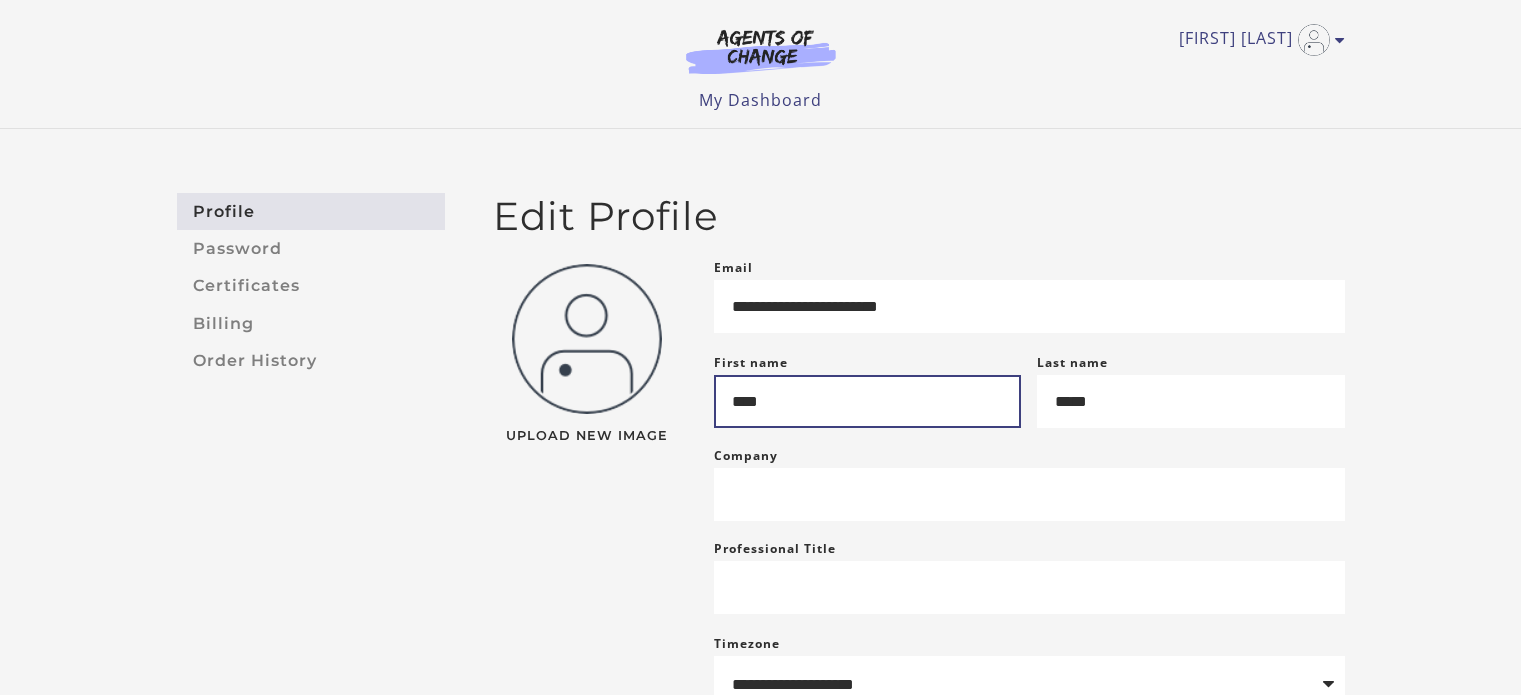 scroll, scrollTop: 0, scrollLeft: 0, axis: both 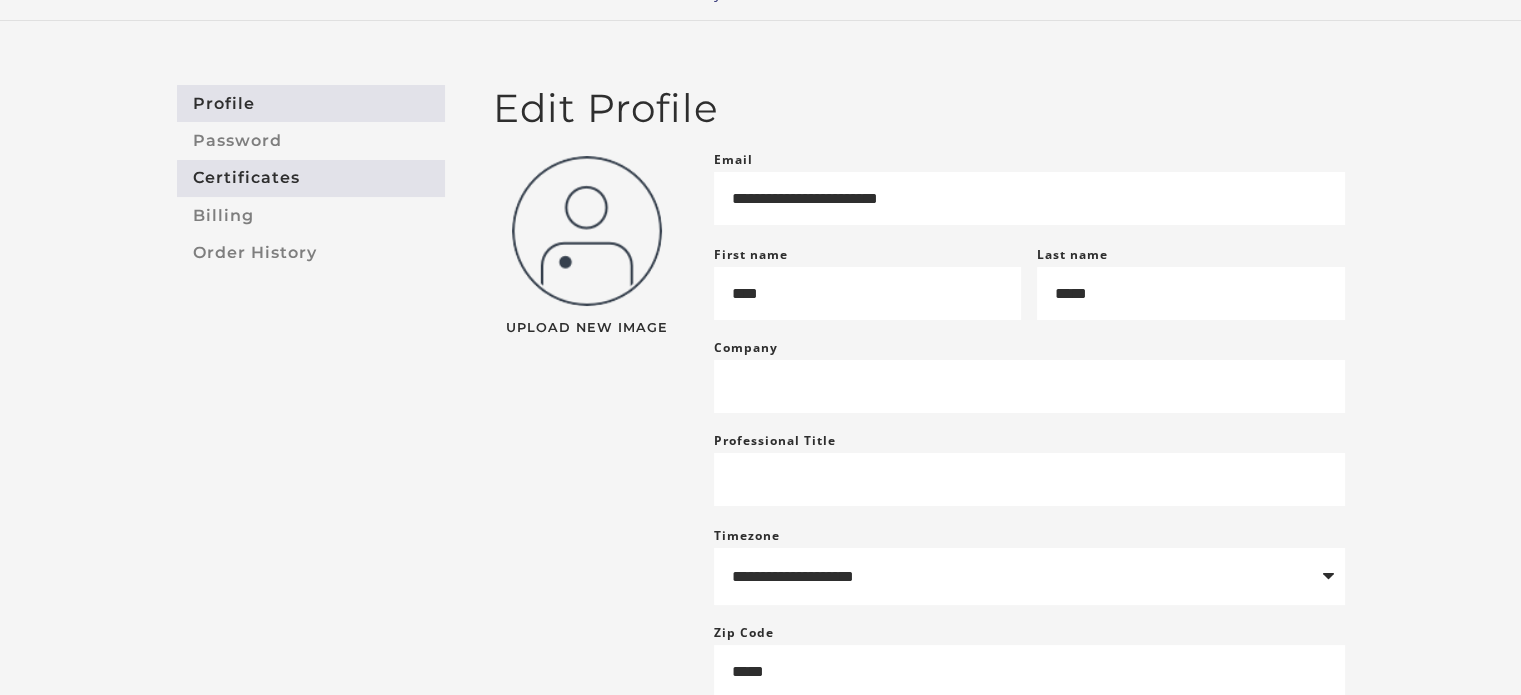 click on "Certificates" at bounding box center [311, 178] 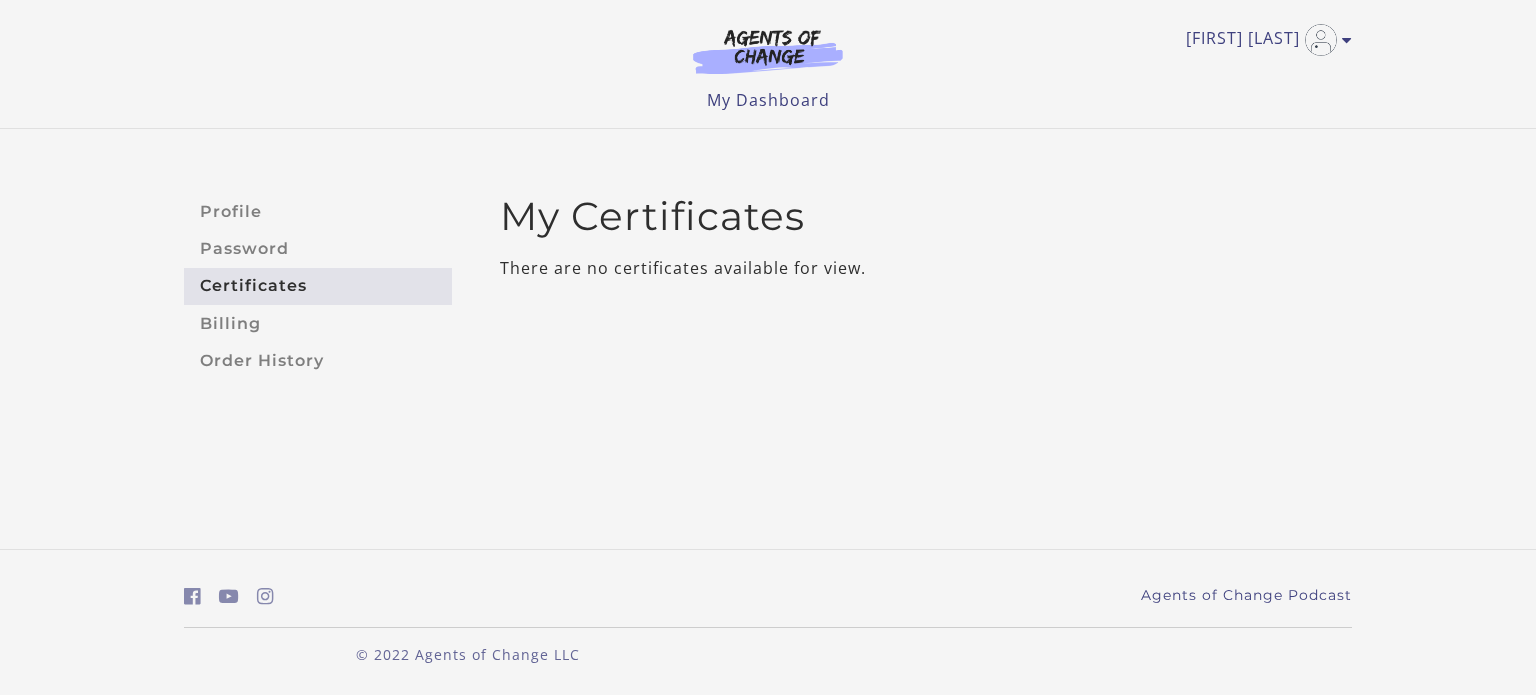 scroll, scrollTop: 0, scrollLeft: 0, axis: both 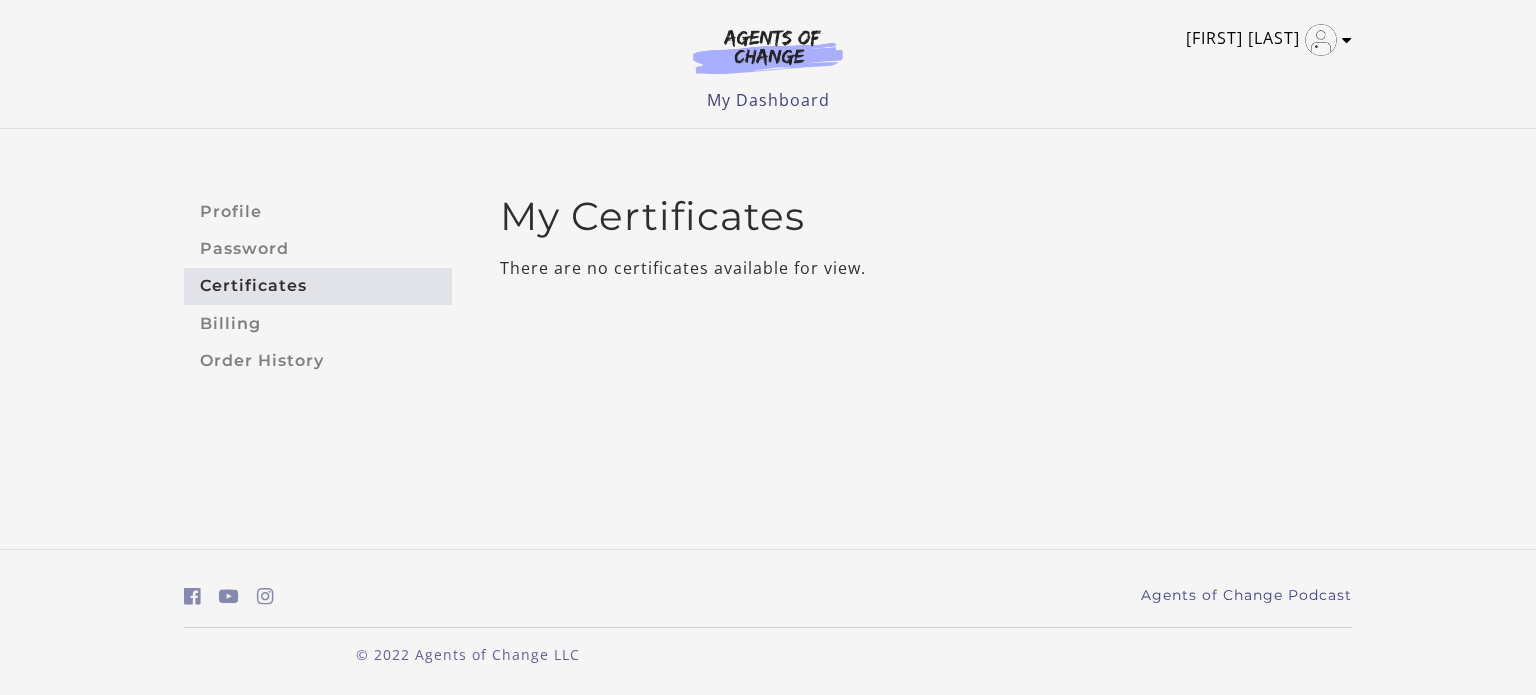 click on "[FIRST] [LAST]" at bounding box center [1264, 40] 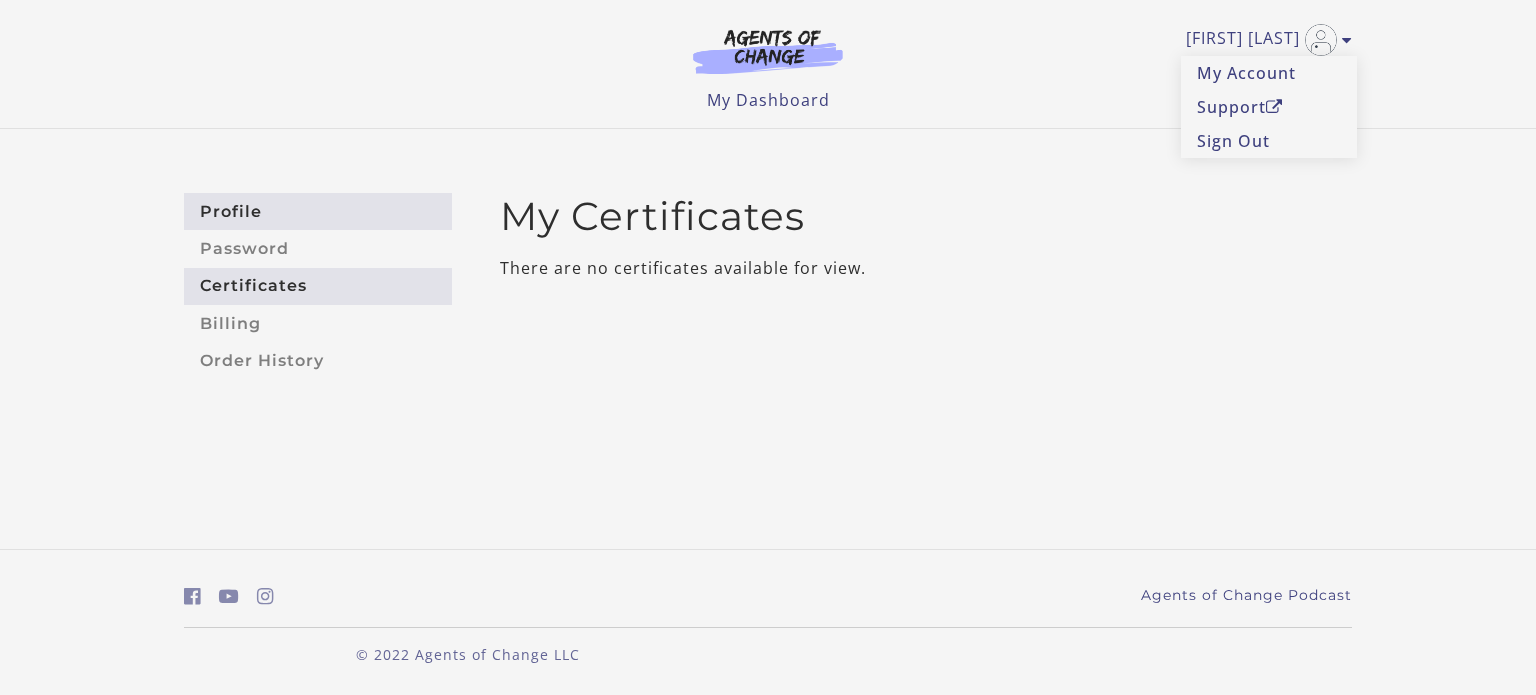 click on "Profile" at bounding box center [318, 211] 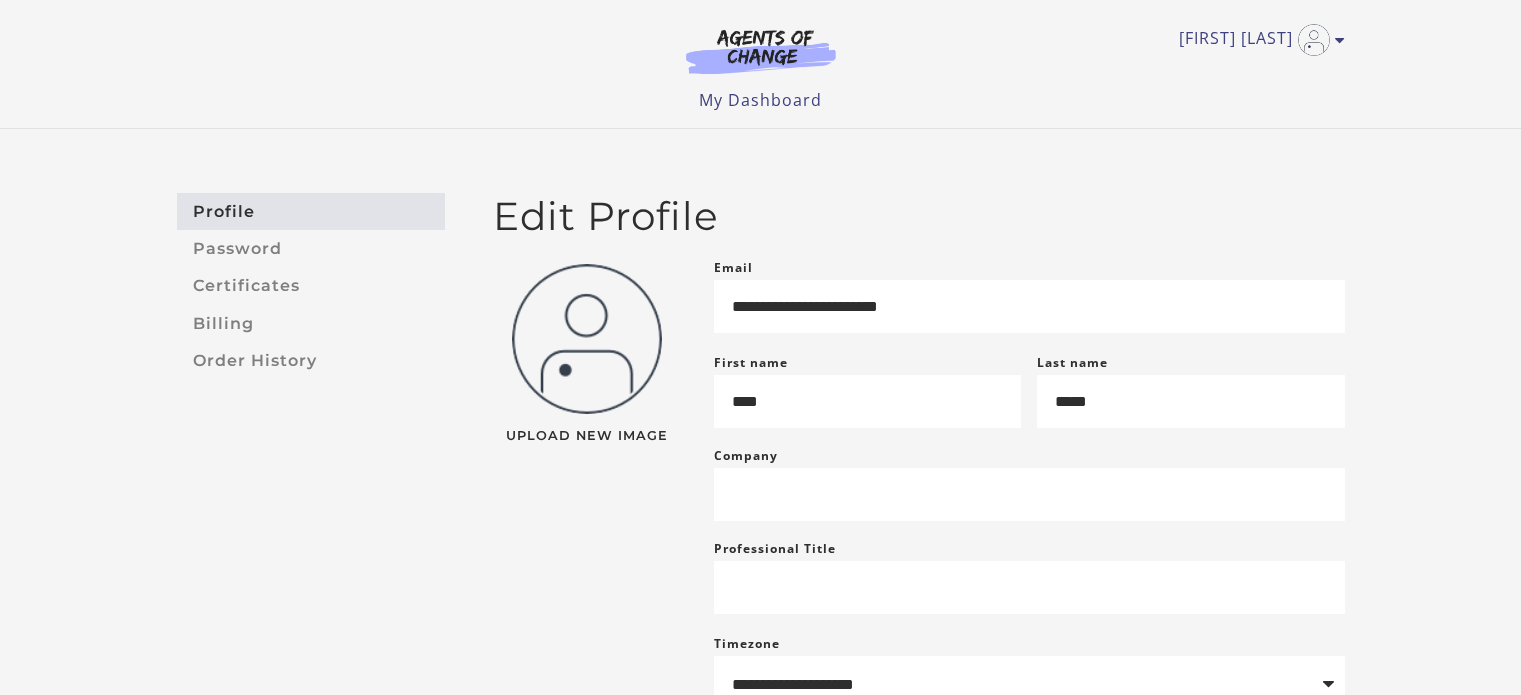 scroll, scrollTop: 0, scrollLeft: 0, axis: both 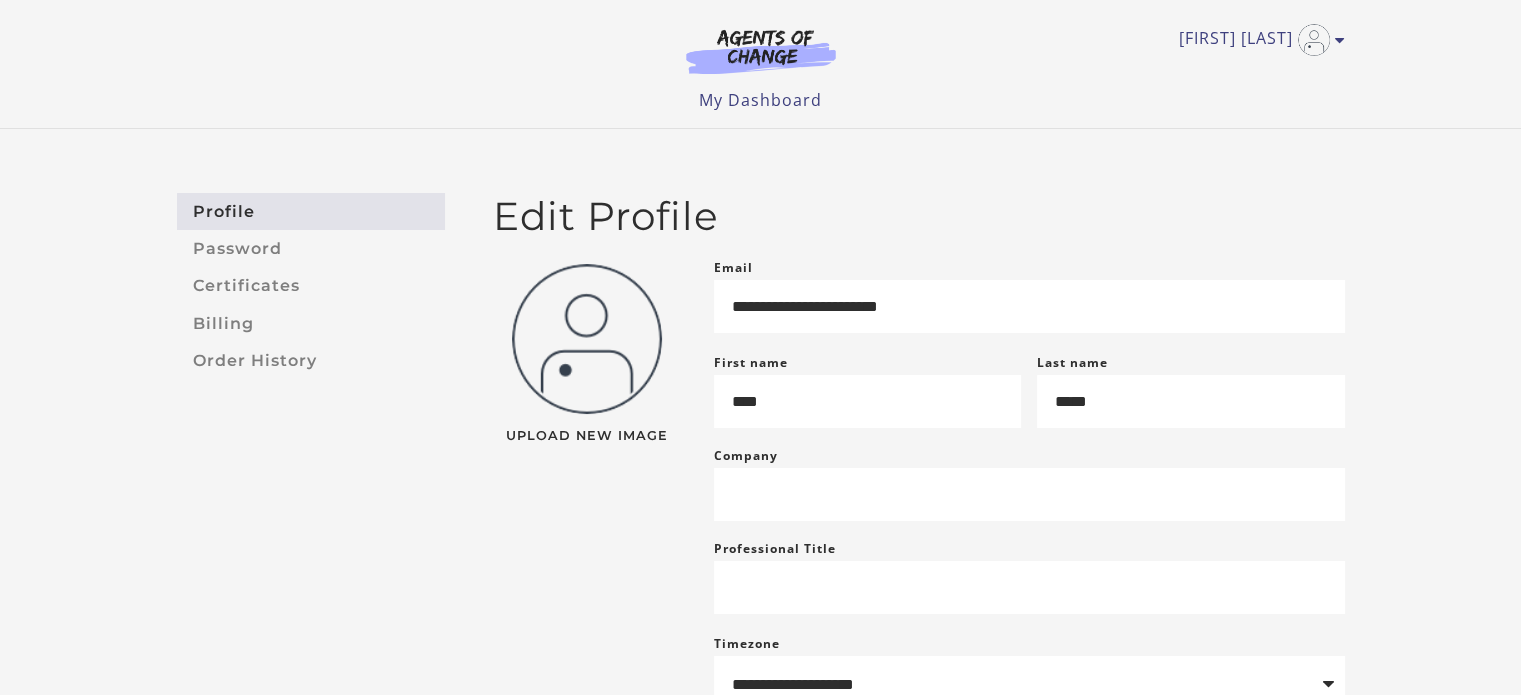 click at bounding box center (761, 51) 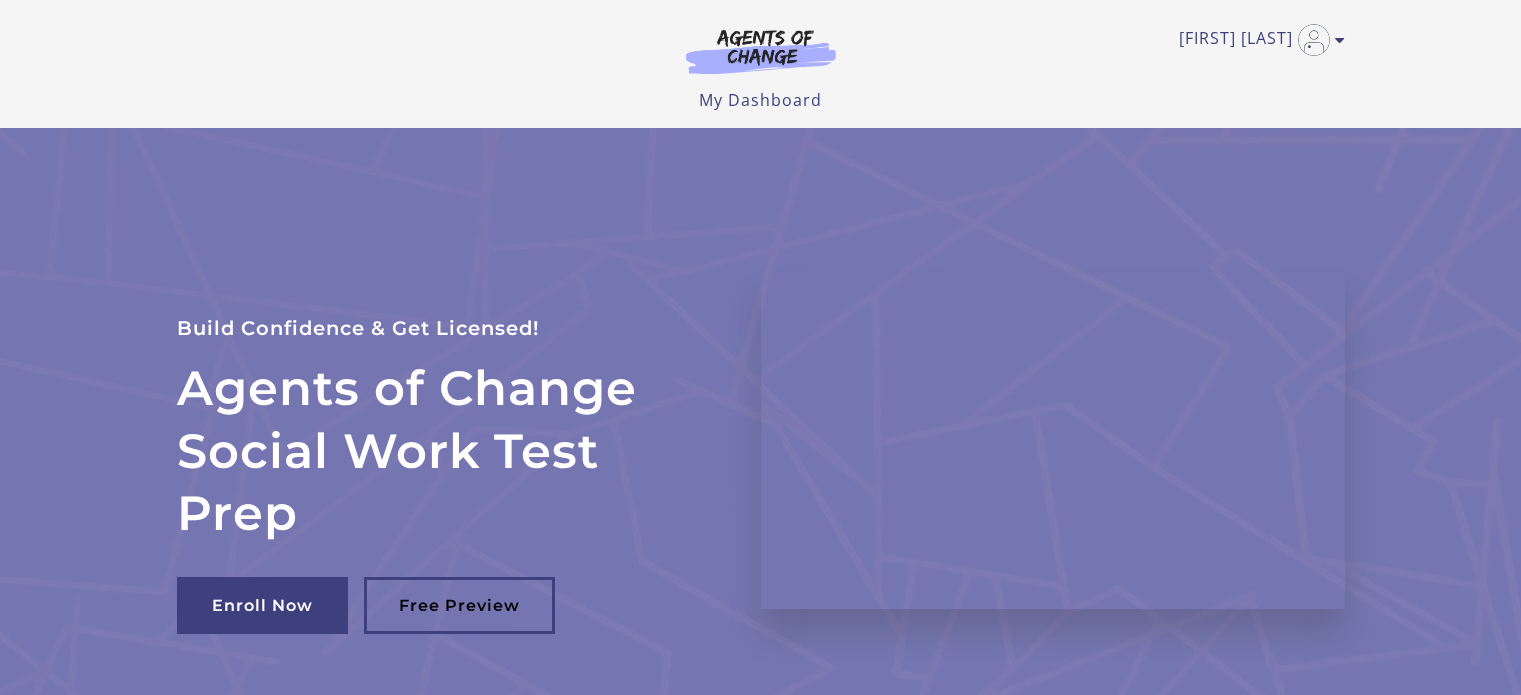 scroll, scrollTop: 0, scrollLeft: 0, axis: both 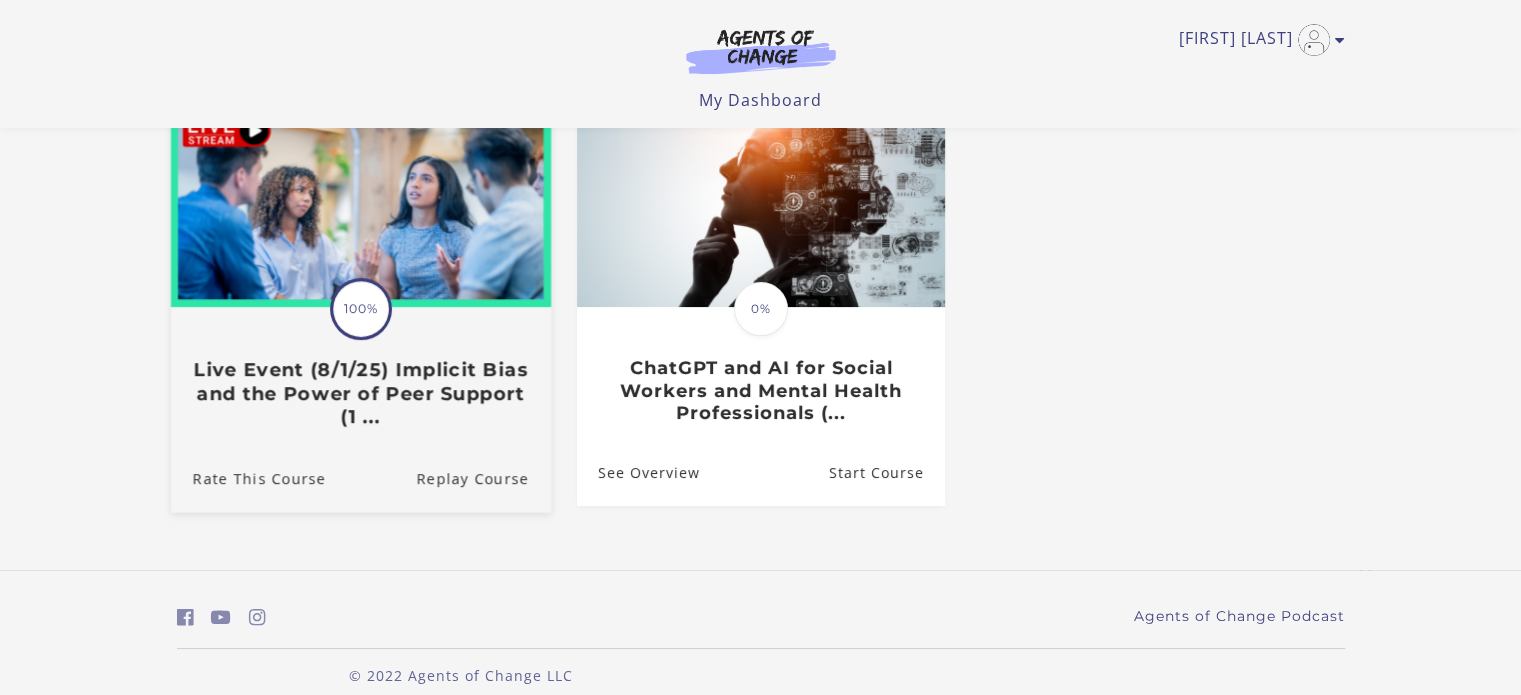click on "Translation missing: en.liquid.partials.dashboard_course_card.progress_description: 100%
100%
Live Event (8/[DATE]/[YEAR]) Implicit Bias and the Power of Peer Support (1 ..." at bounding box center (360, 368) 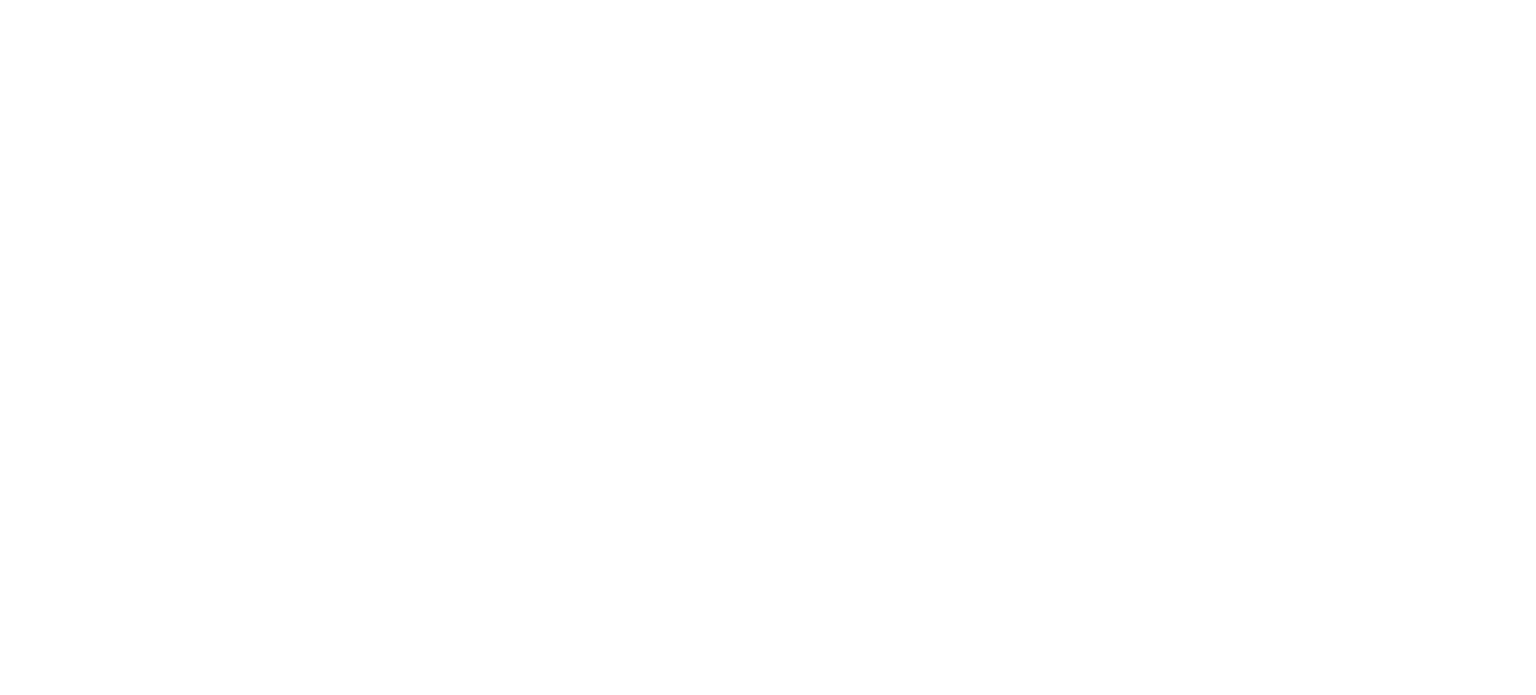 scroll, scrollTop: 0, scrollLeft: 0, axis: both 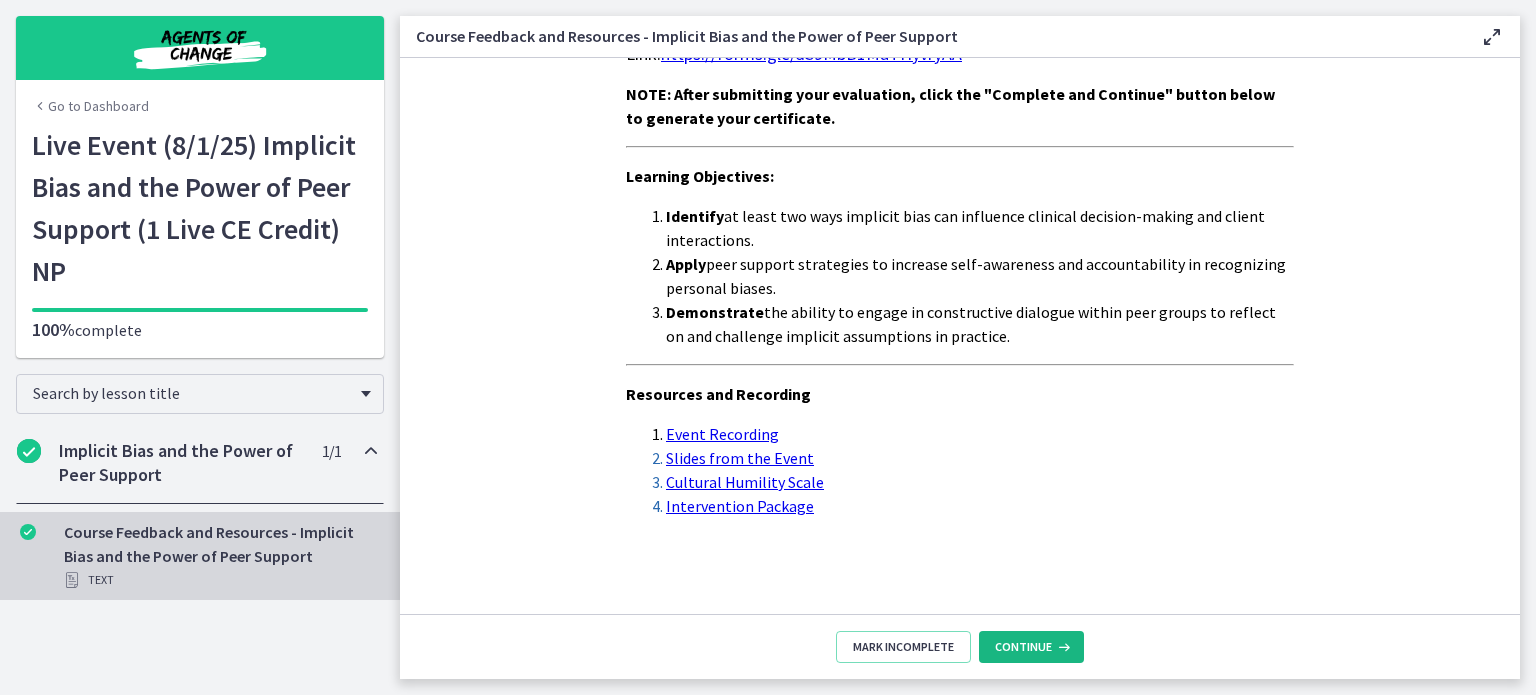 click on "Continue" at bounding box center (1031, 647) 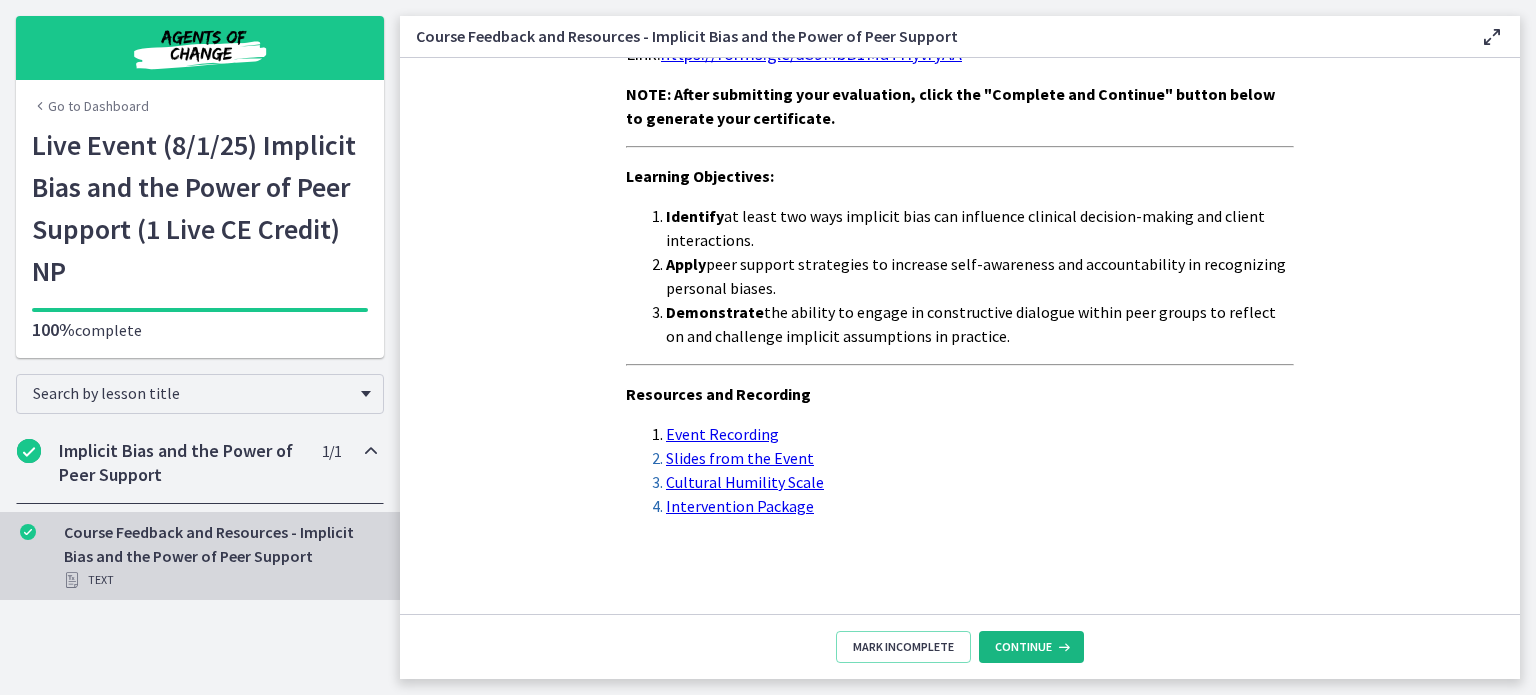 click on "Continue" at bounding box center (1023, 647) 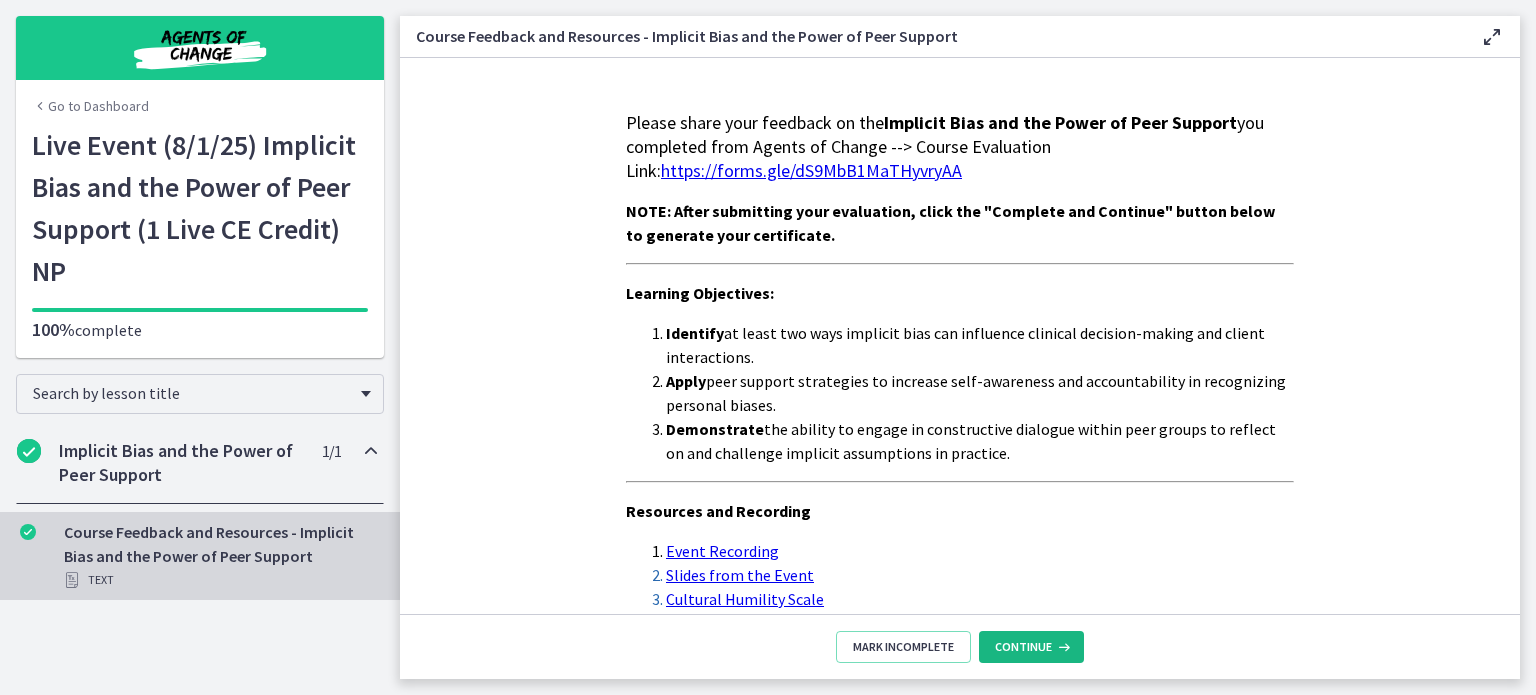 scroll, scrollTop: 0, scrollLeft: 0, axis: both 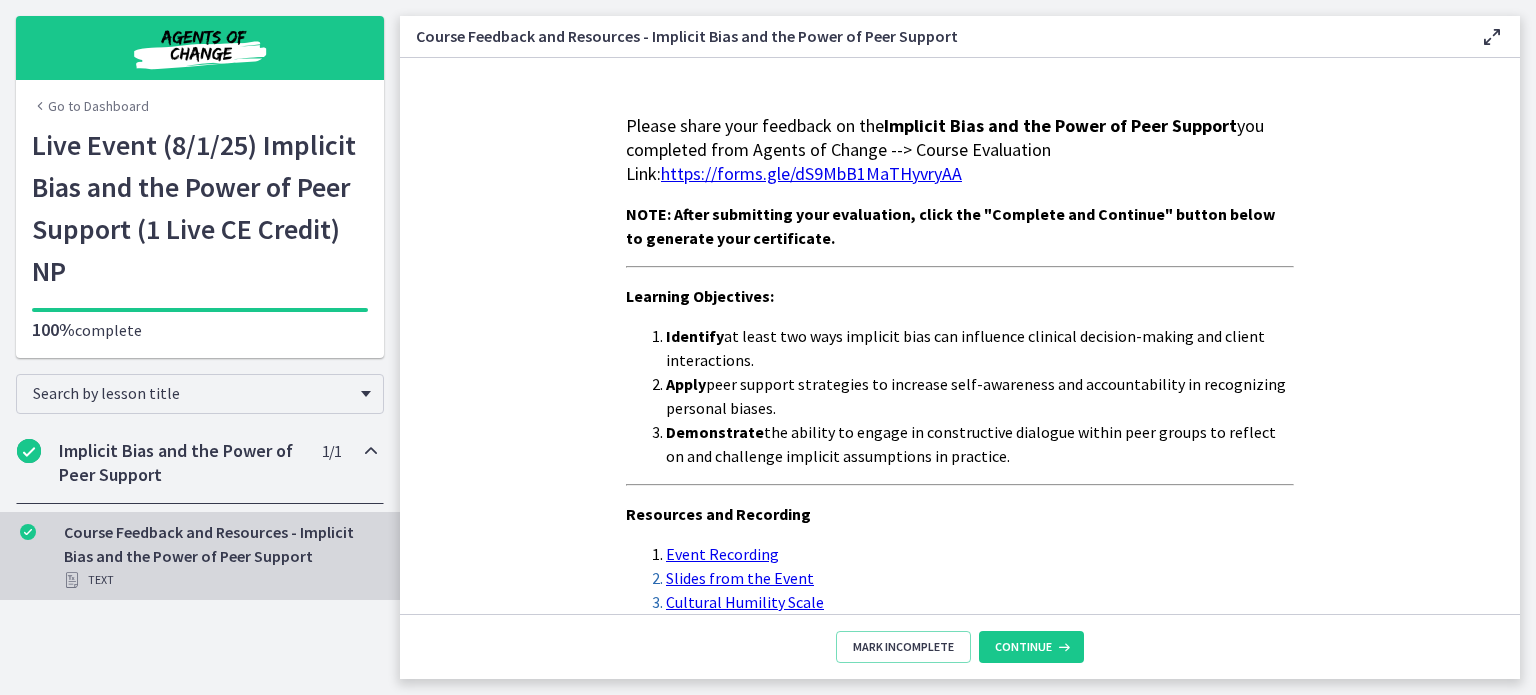 click on "https://forms.gle/dS9MbB1MaTHyvryAA" at bounding box center (811, 173) 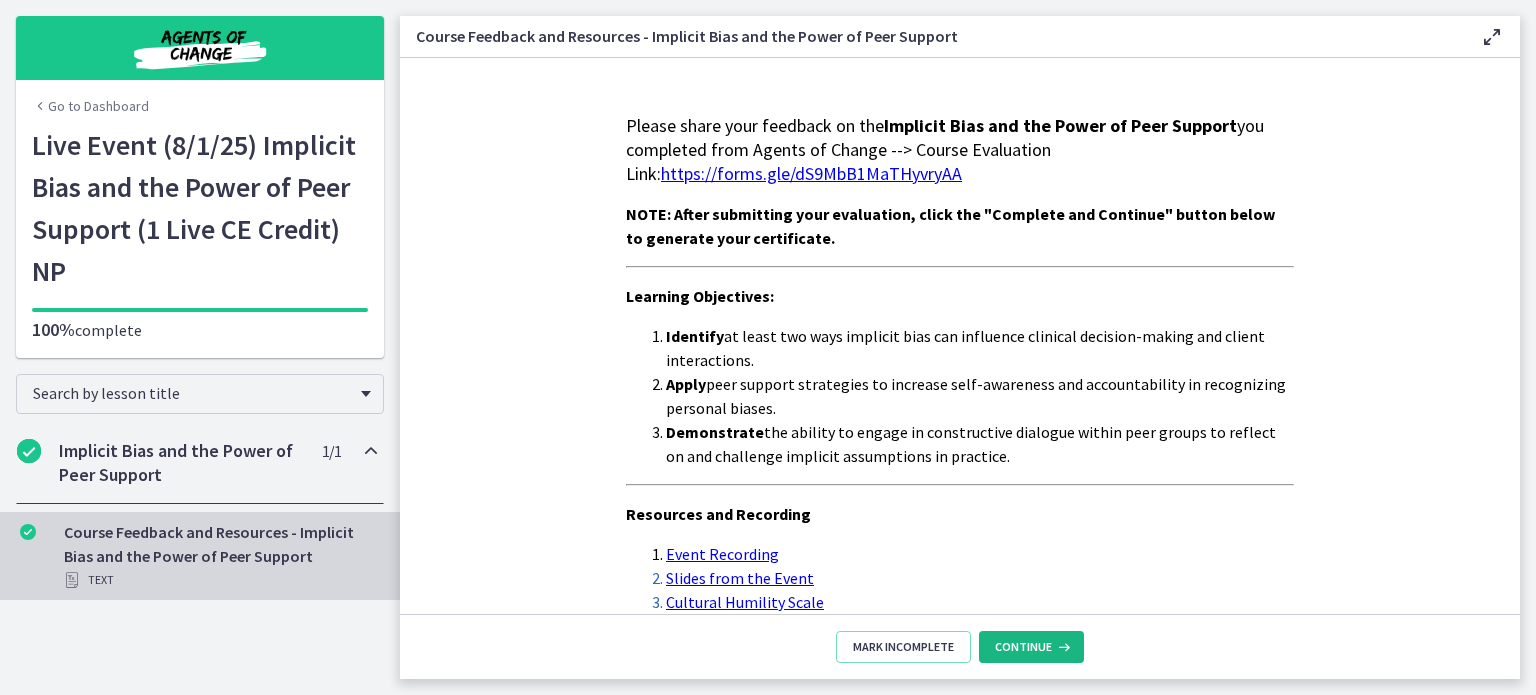 click at bounding box center (1062, 647) 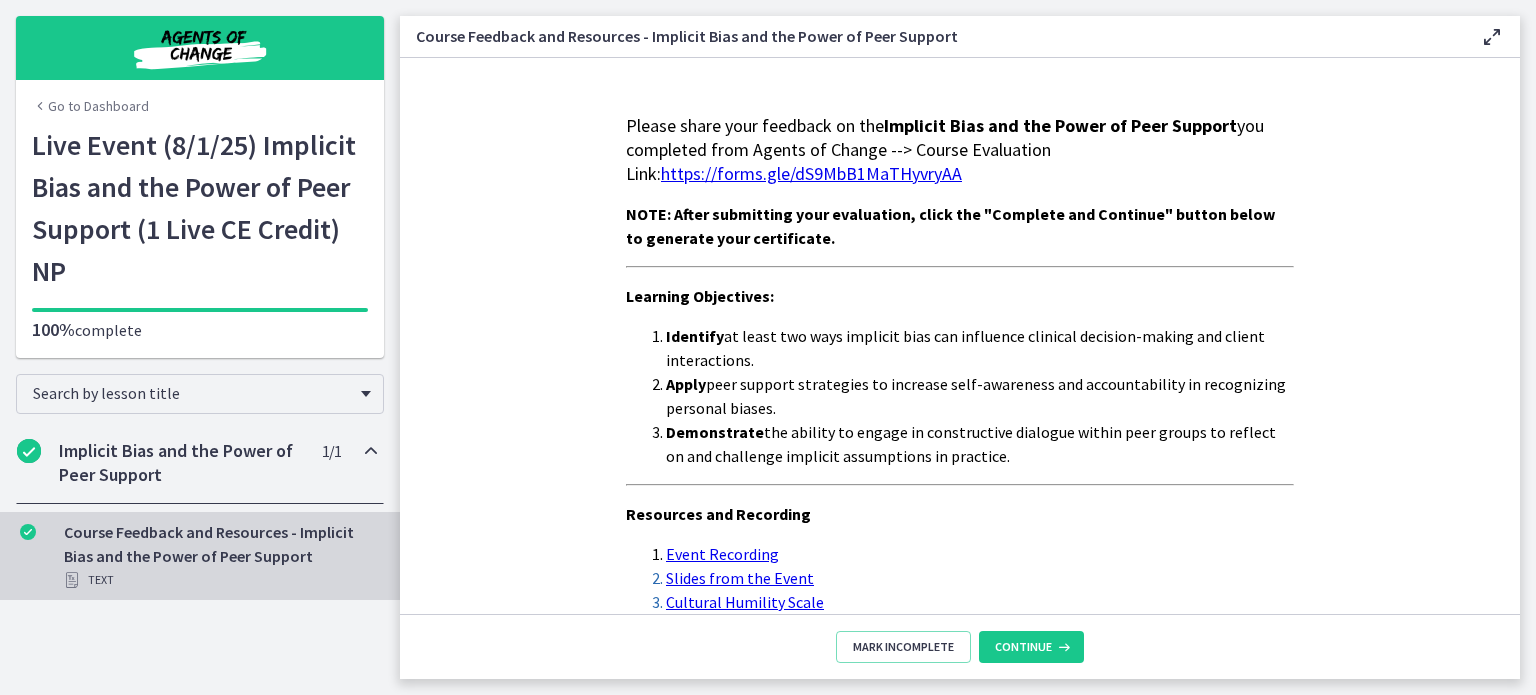 click on "Implicit Bias and the Power of Peer Support" at bounding box center [181, 463] 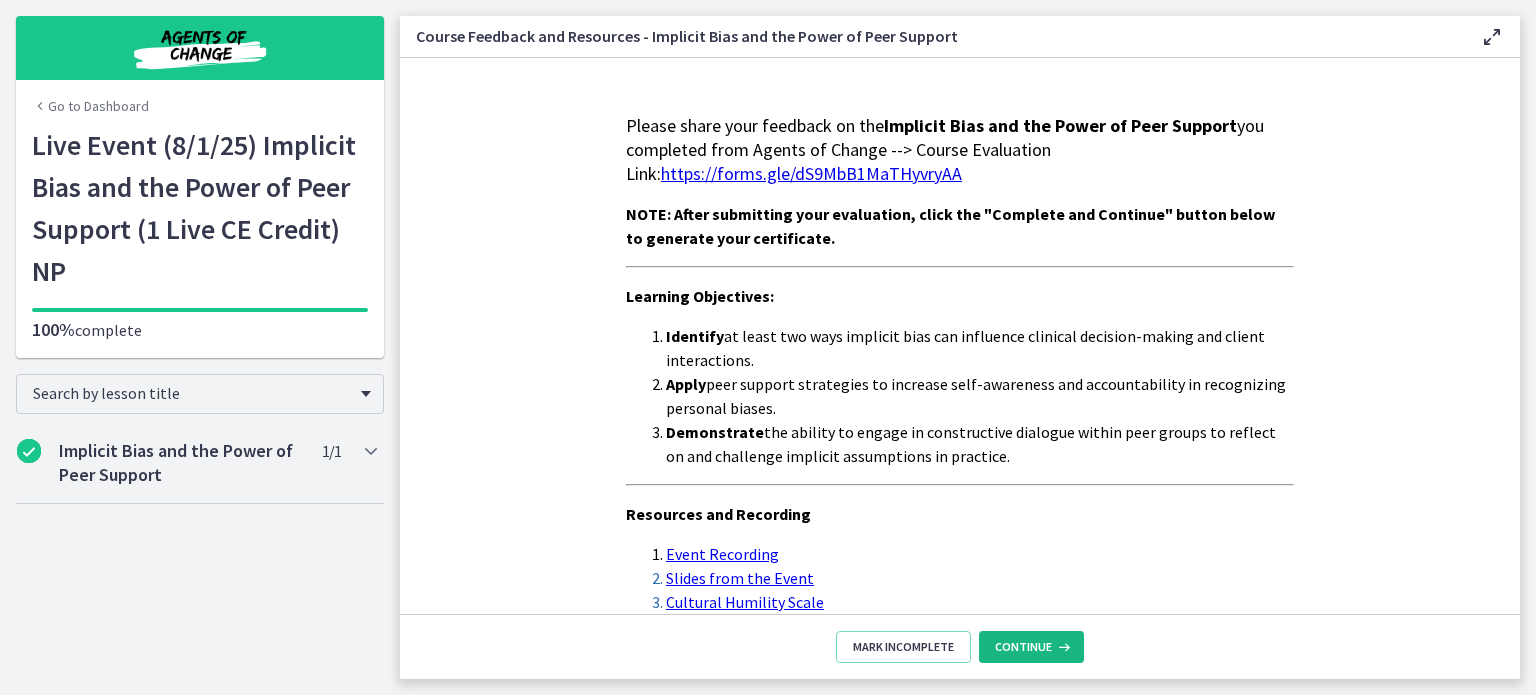 click on "Continue" at bounding box center [1031, 647] 